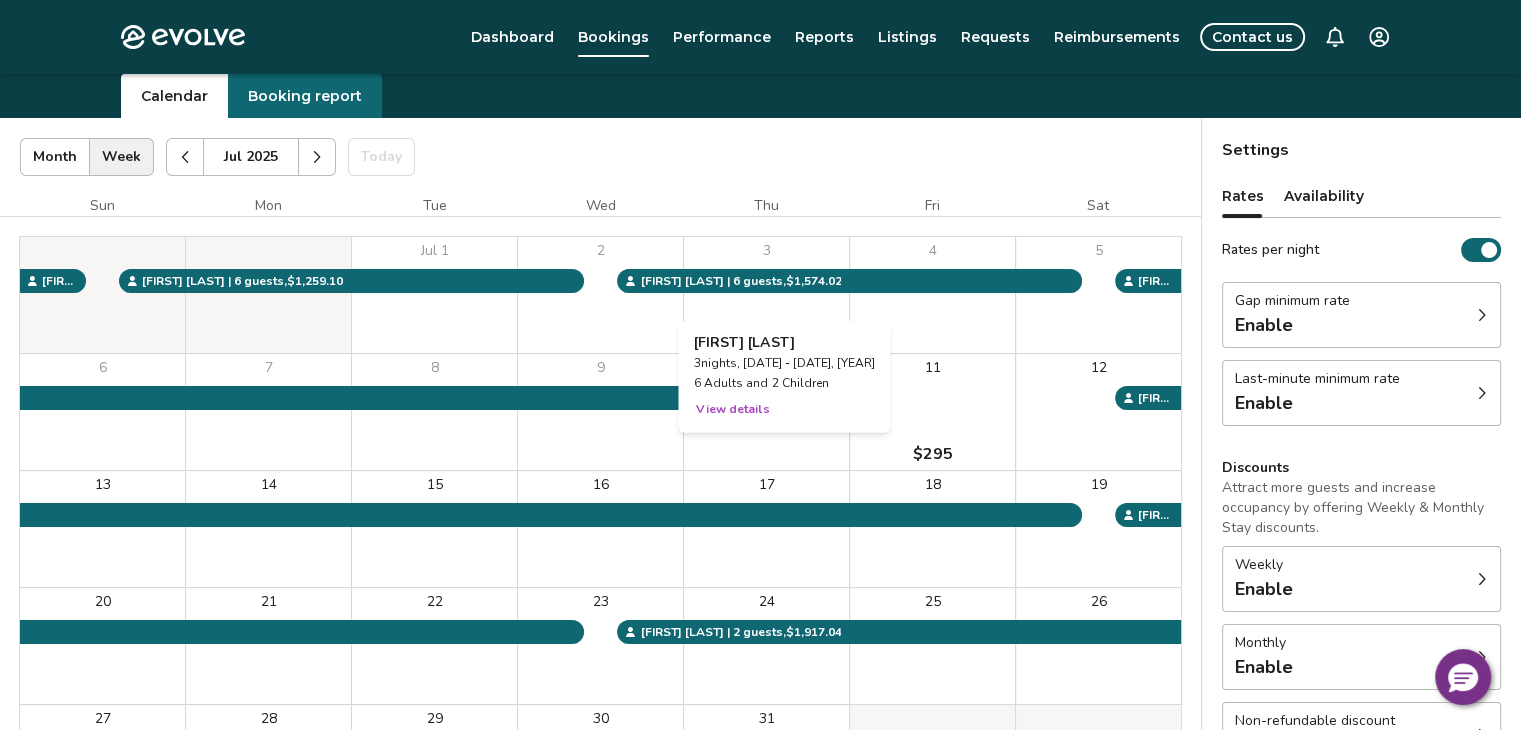 scroll, scrollTop: 64, scrollLeft: 0, axis: vertical 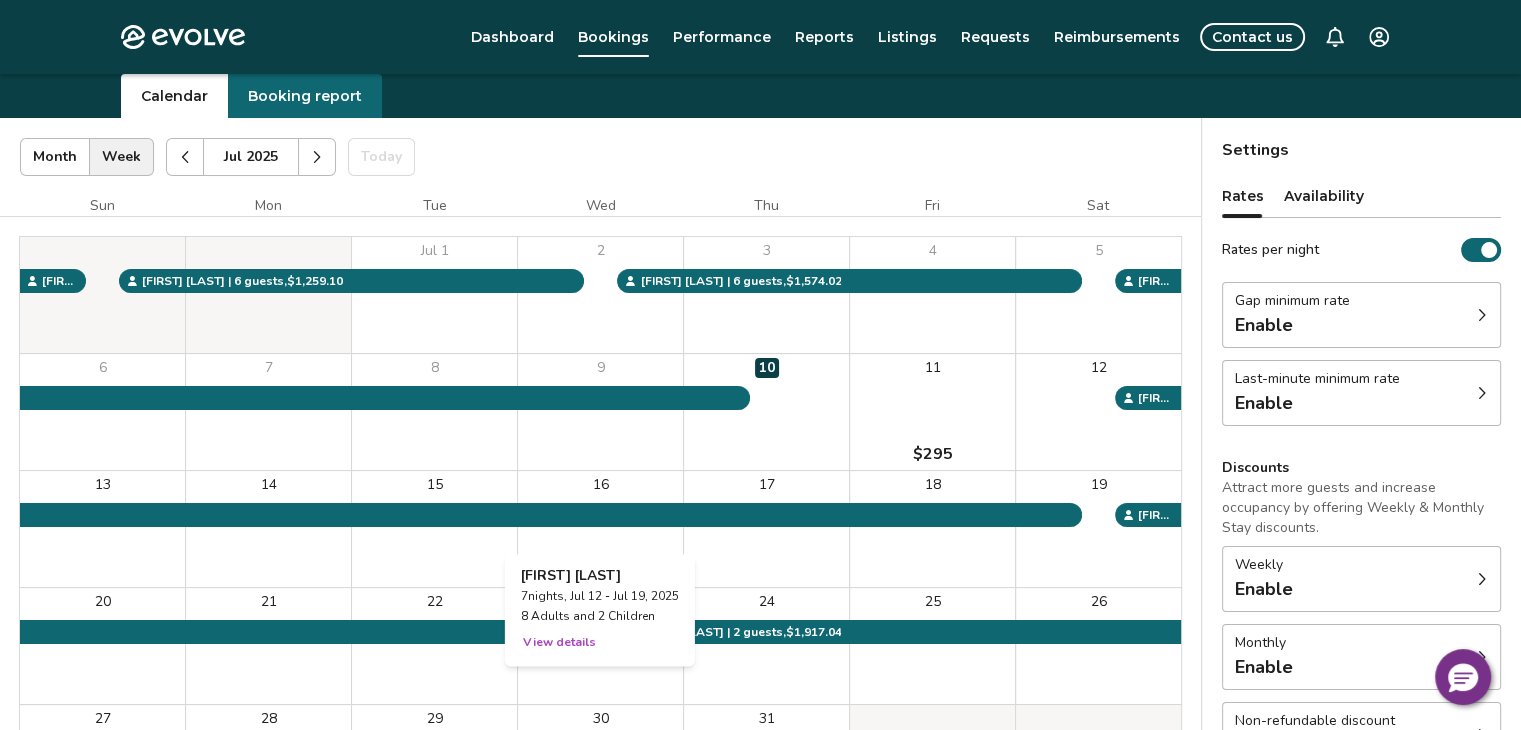 click on "8 Adults and 2 Children" at bounding box center (600, 616) 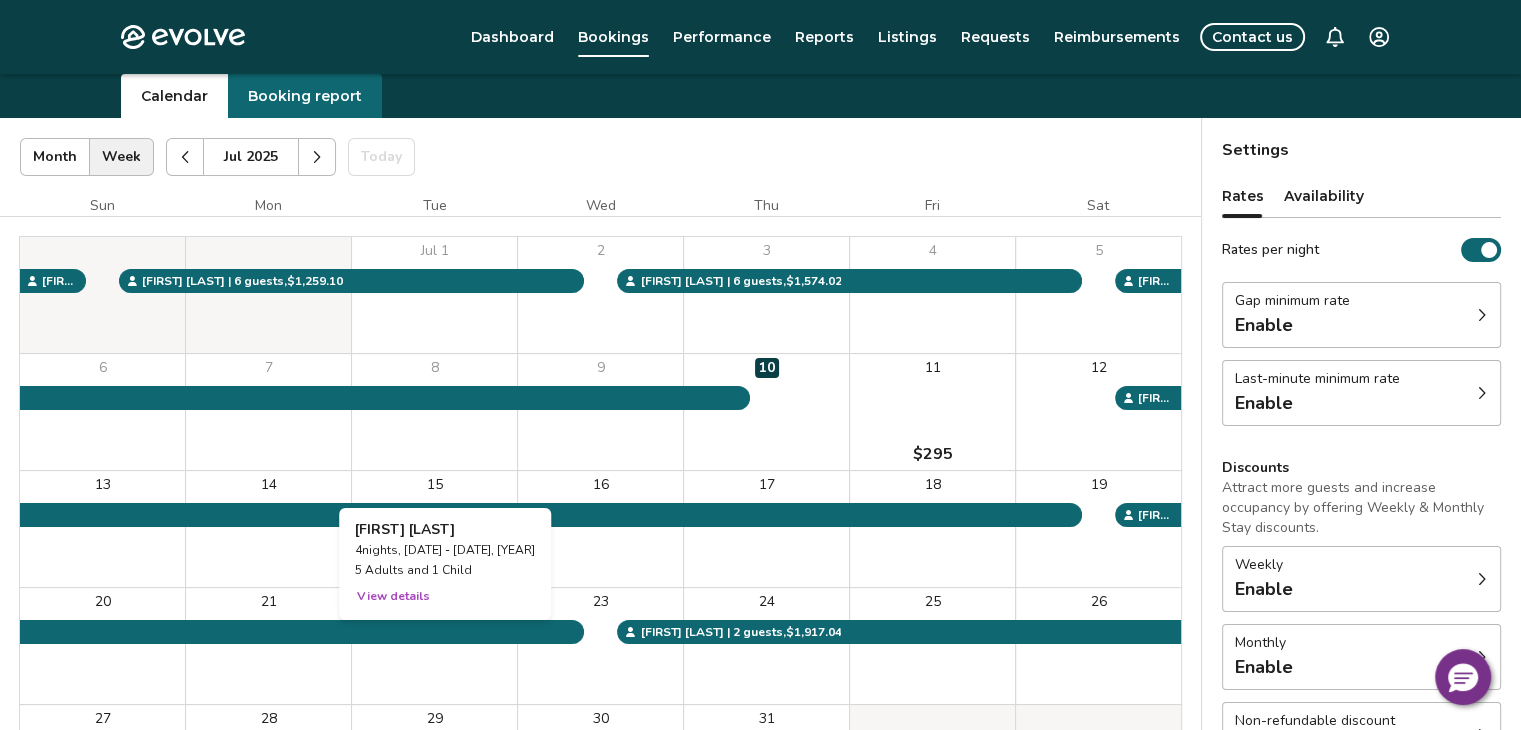 click on "View details" at bounding box center [393, 596] 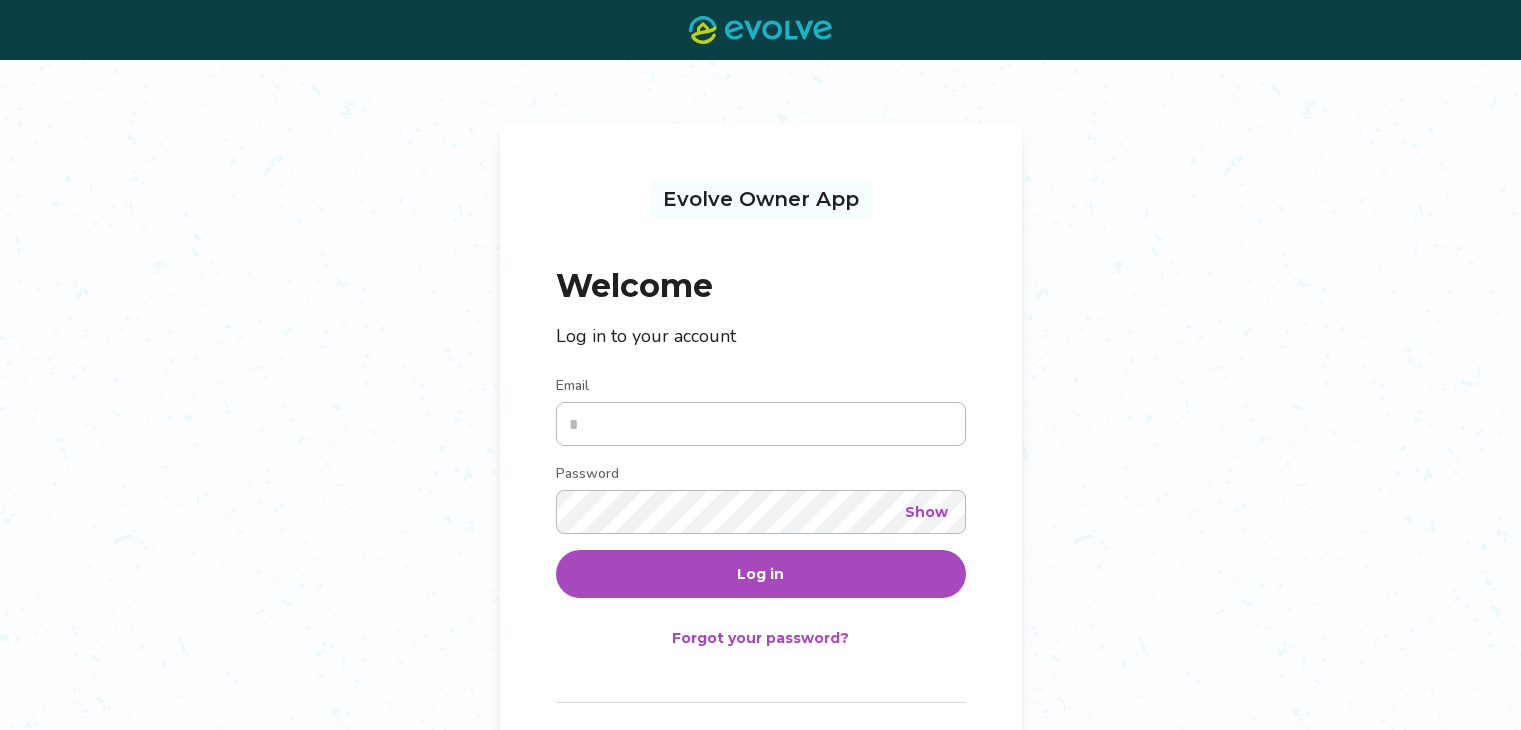 scroll, scrollTop: 0, scrollLeft: 0, axis: both 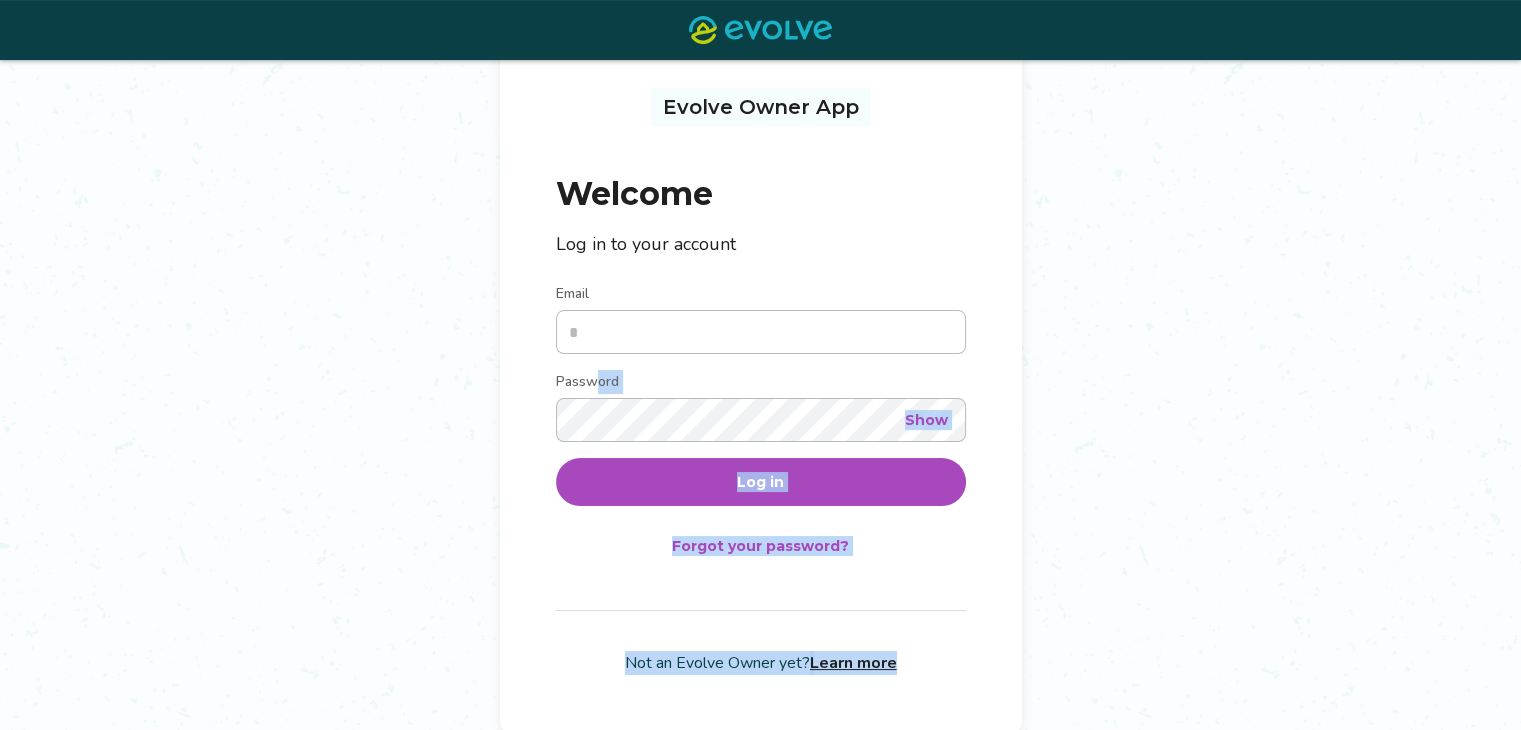 drag, startPoint x: 596, startPoint y: 469, endPoint x: 1117, endPoint y: 753, distance: 593.3776 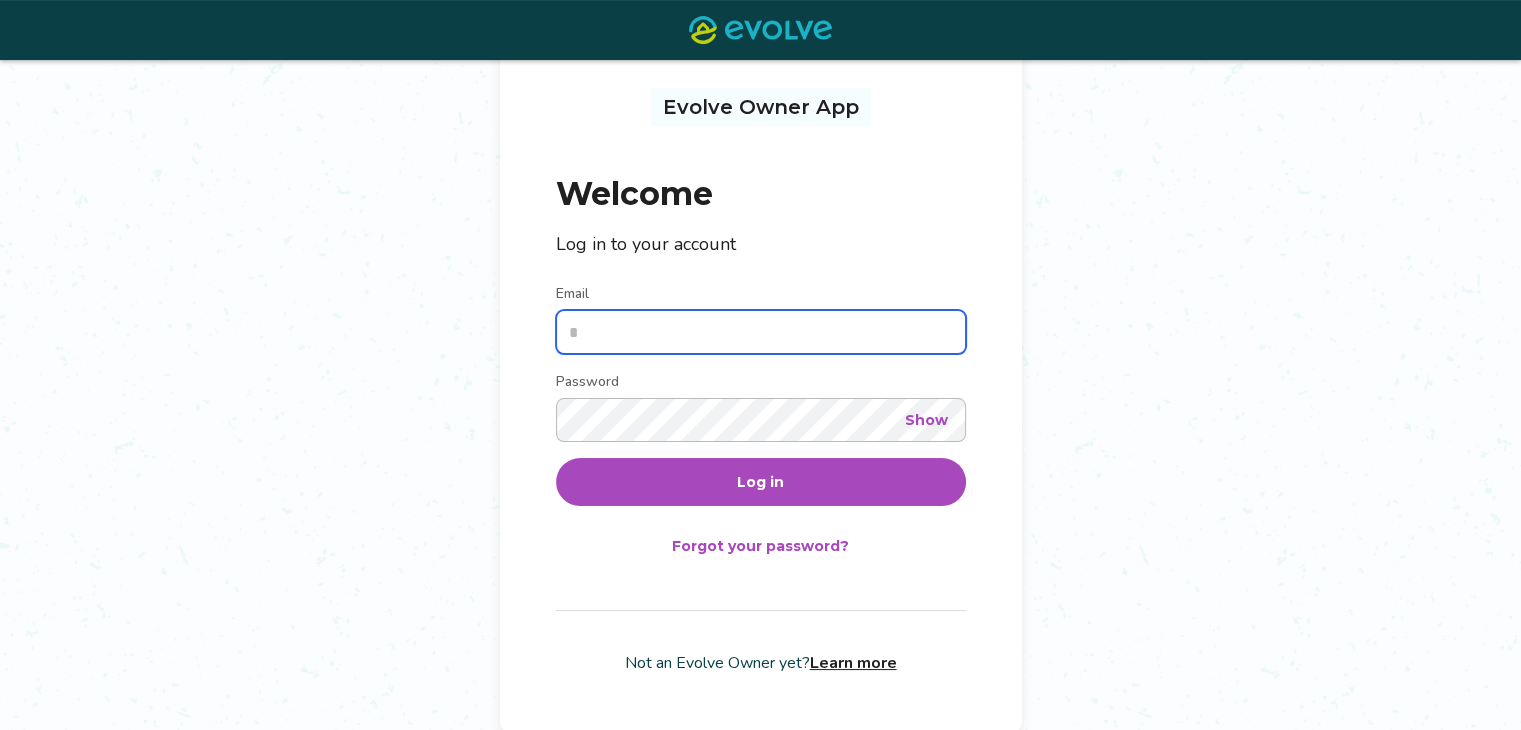 click on "Email" at bounding box center (761, 332) 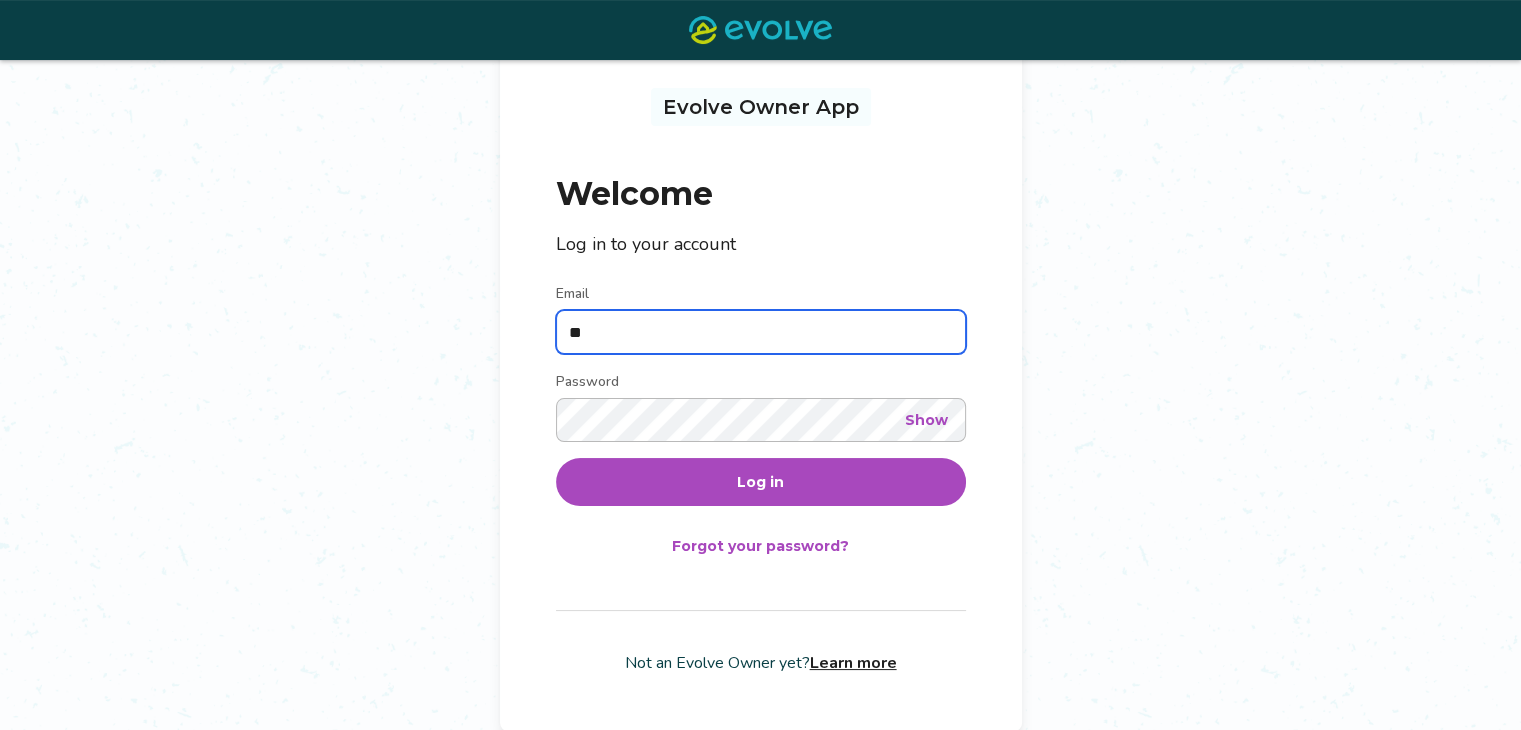 type on "**********" 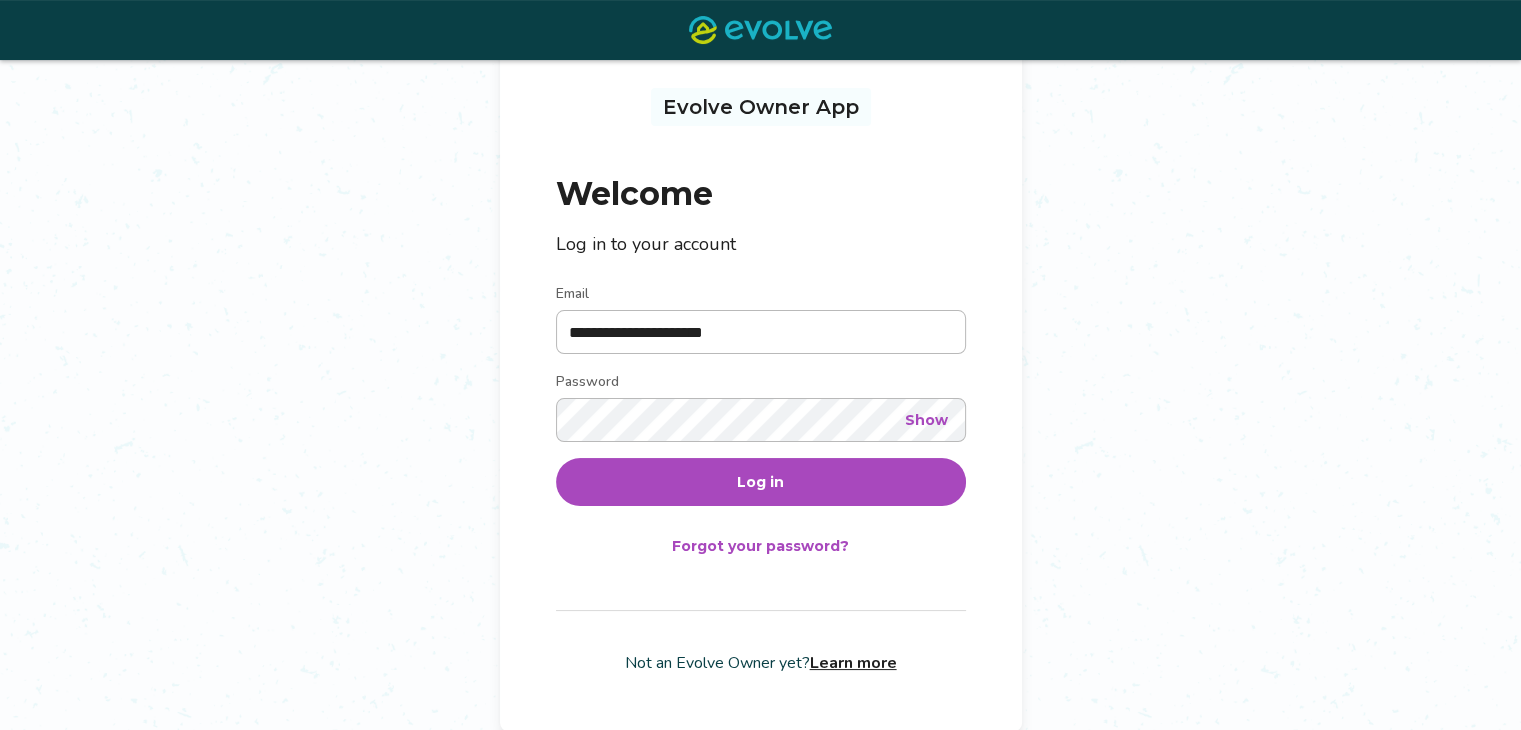 click on "Show" at bounding box center (926, 420) 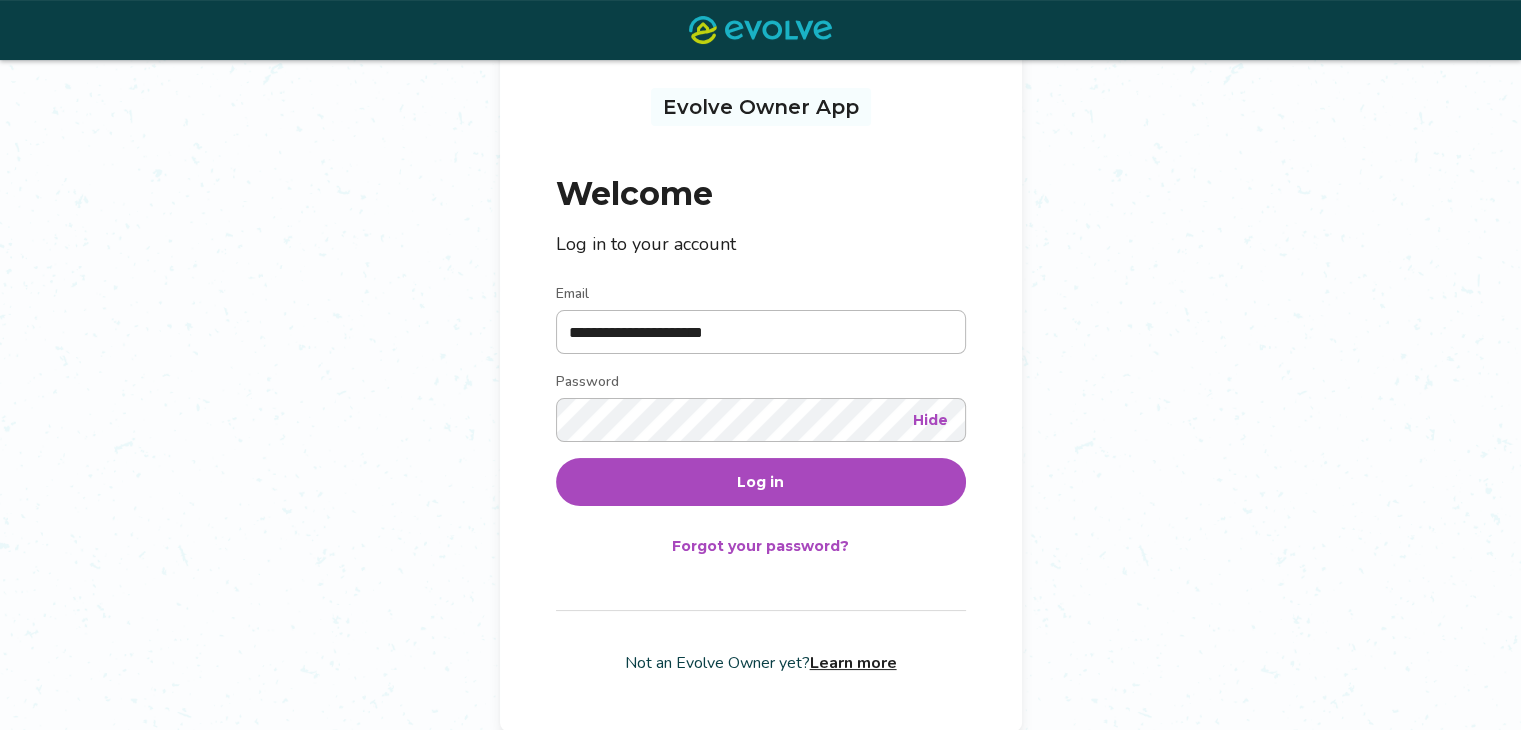 click on "Log in" at bounding box center [761, 482] 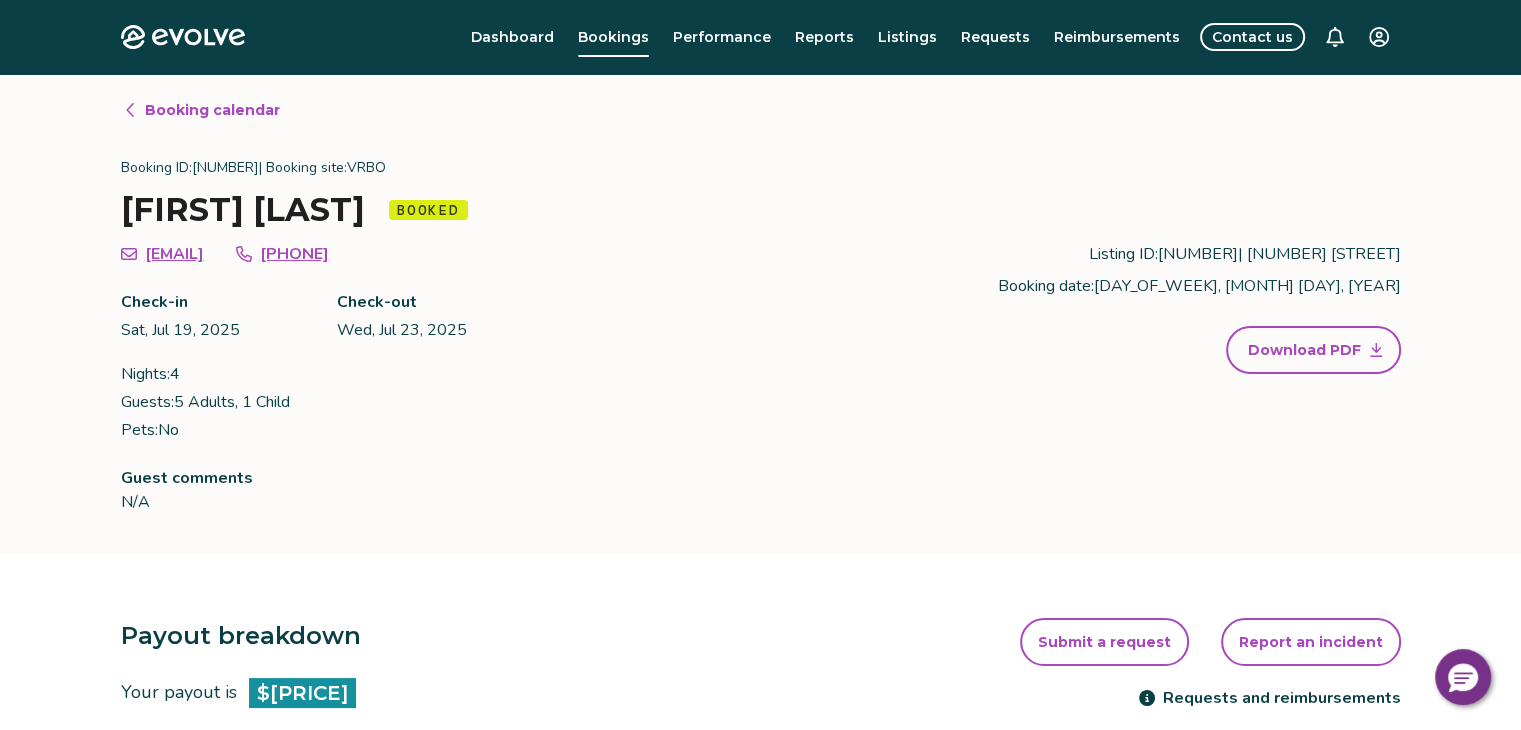 click on "N/A" at bounding box center [505, 502] 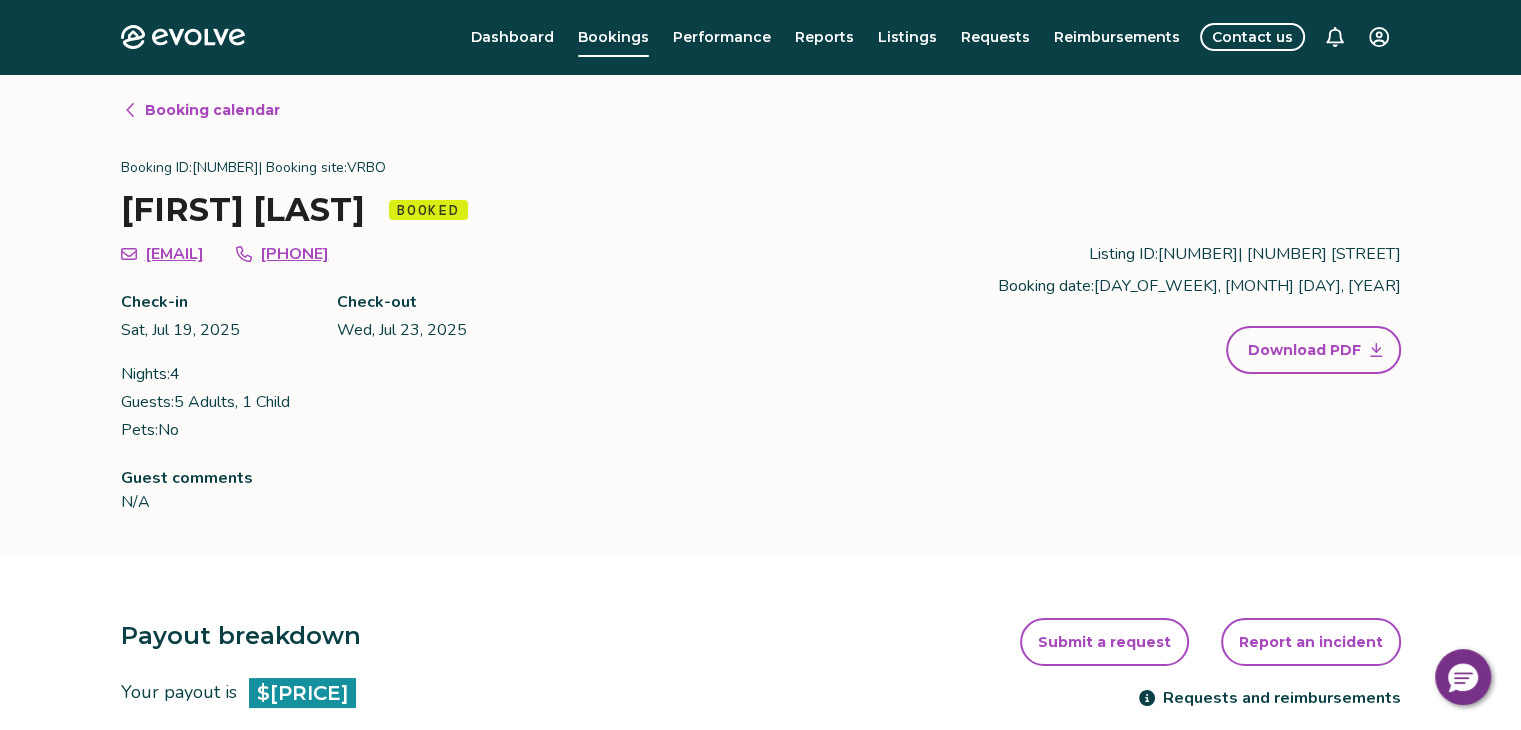 click 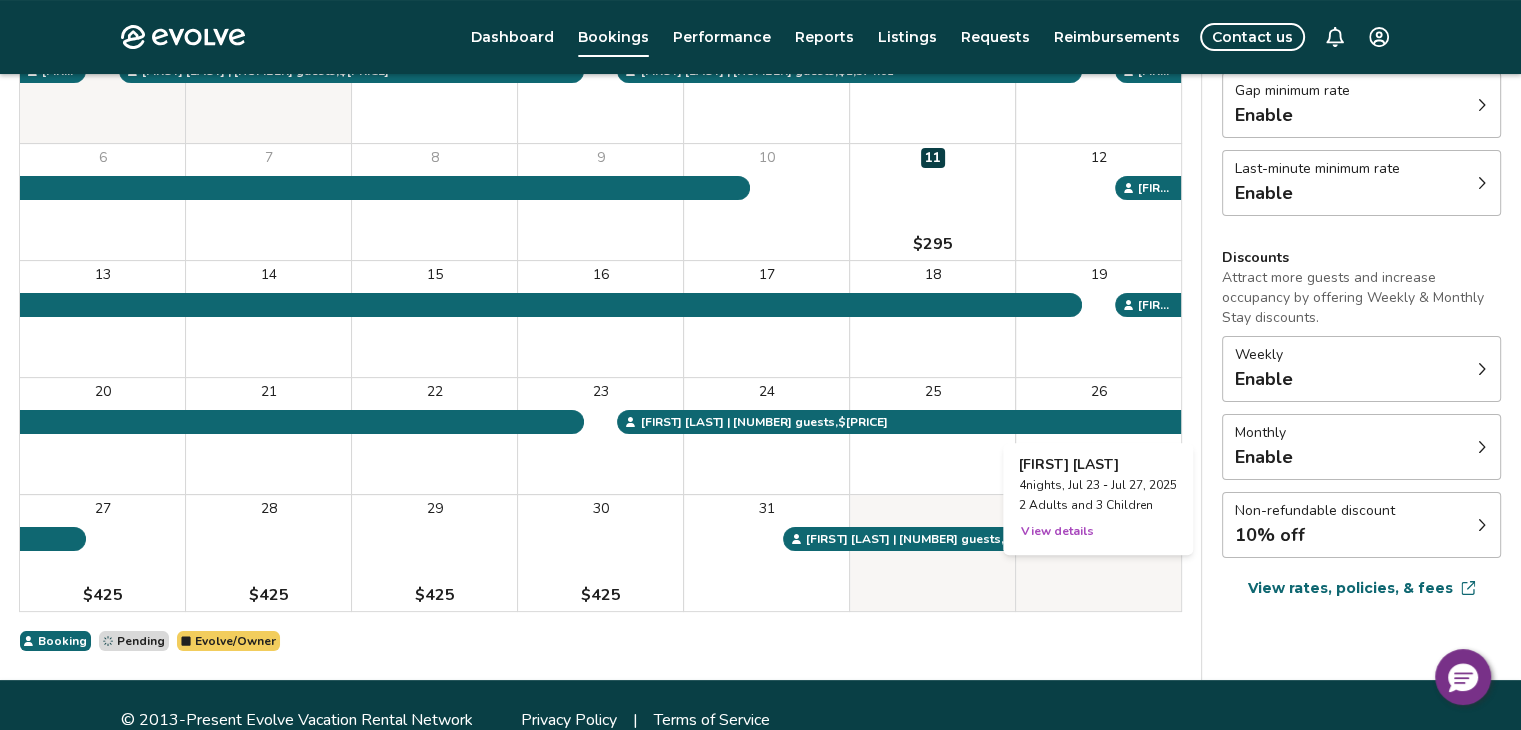 scroll, scrollTop: 304, scrollLeft: 0, axis: vertical 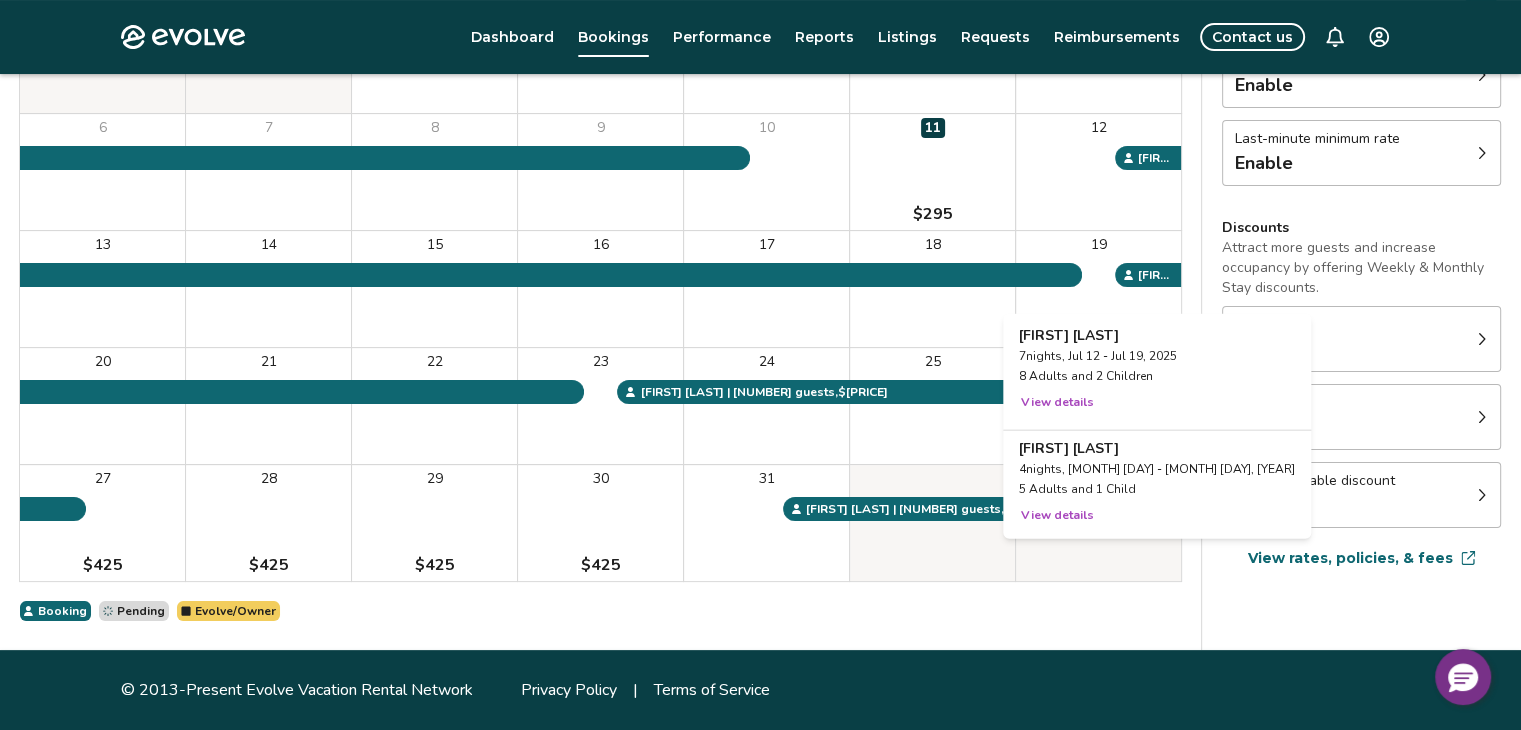 click on "19" at bounding box center (1098, 289) 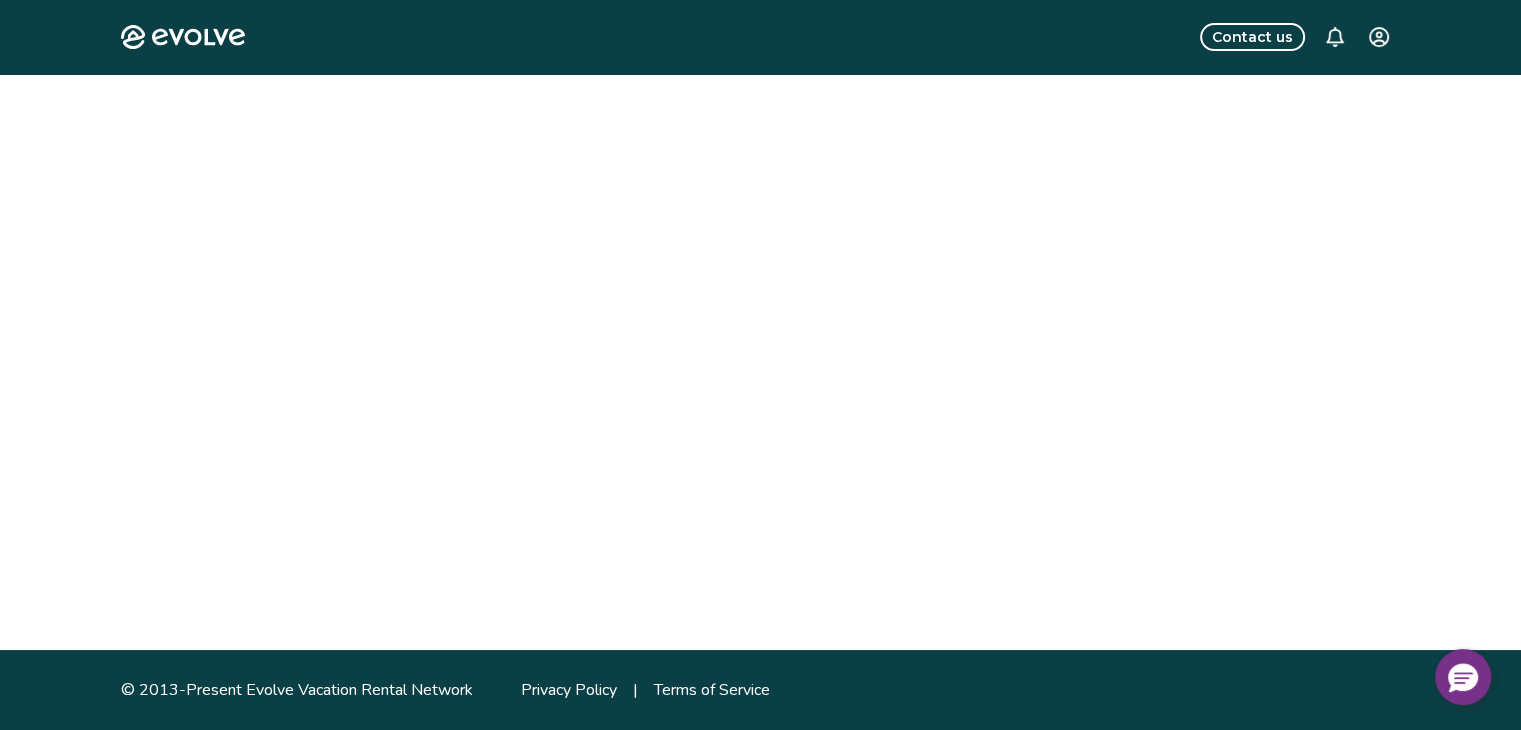 scroll, scrollTop: 0, scrollLeft: 0, axis: both 